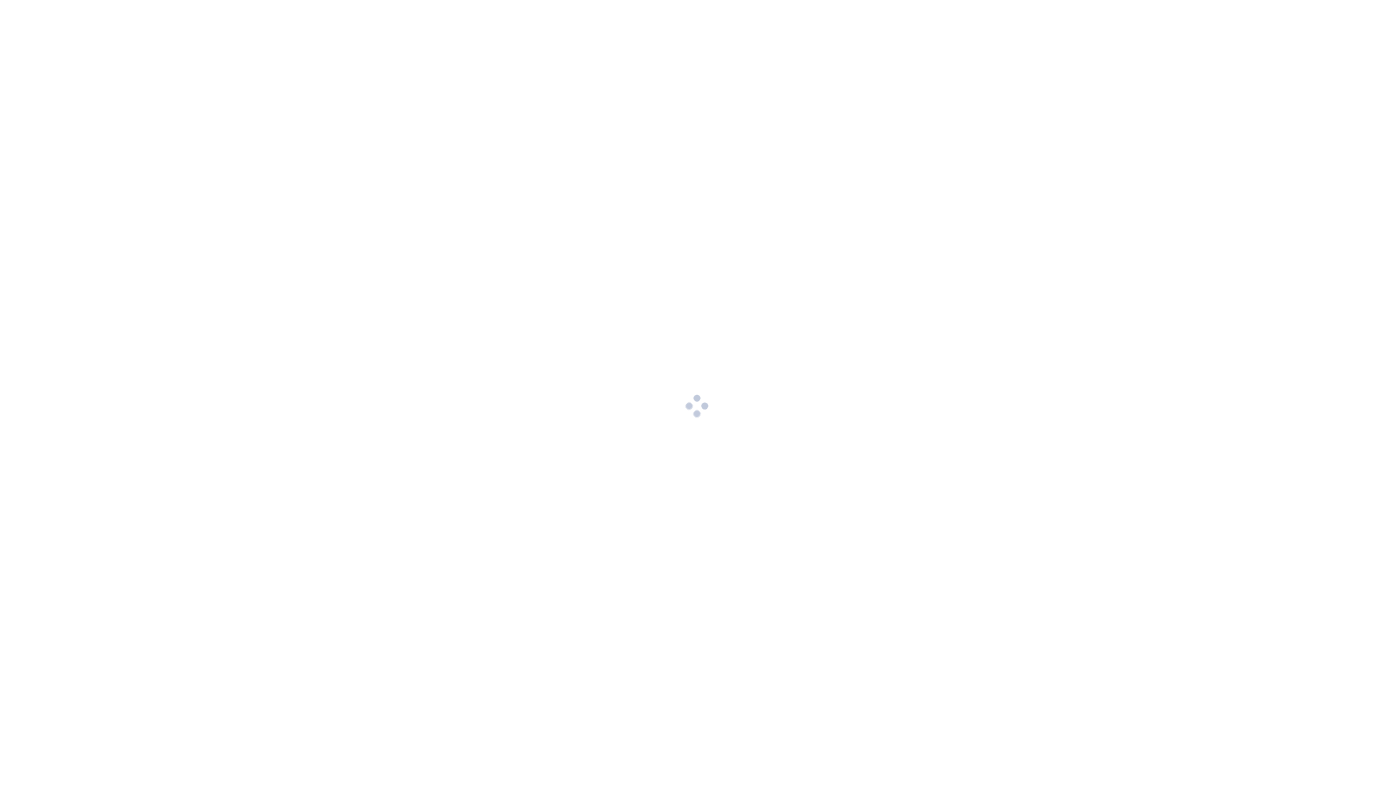 scroll, scrollTop: 0, scrollLeft: 0, axis: both 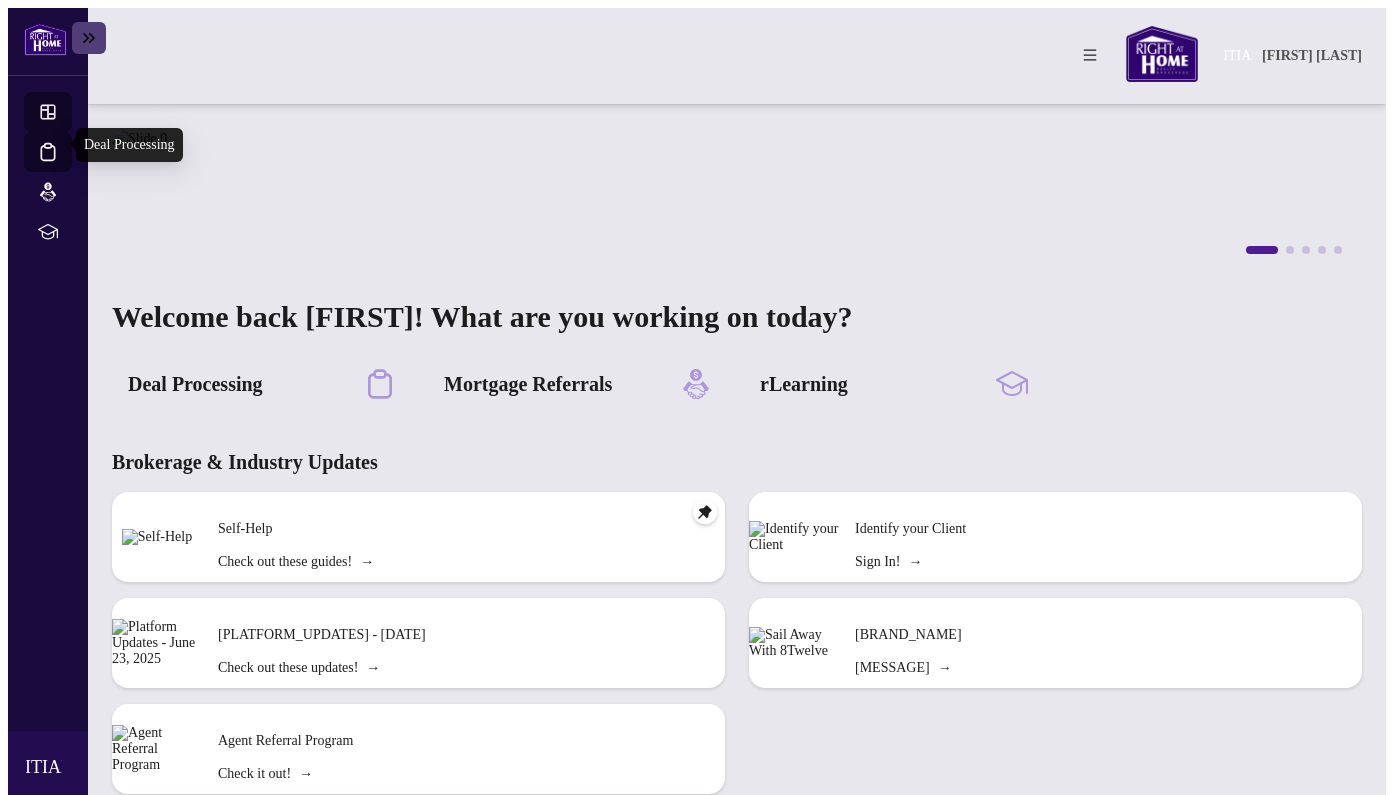 click on "Deal Processing" at bounding box center [66, 165] 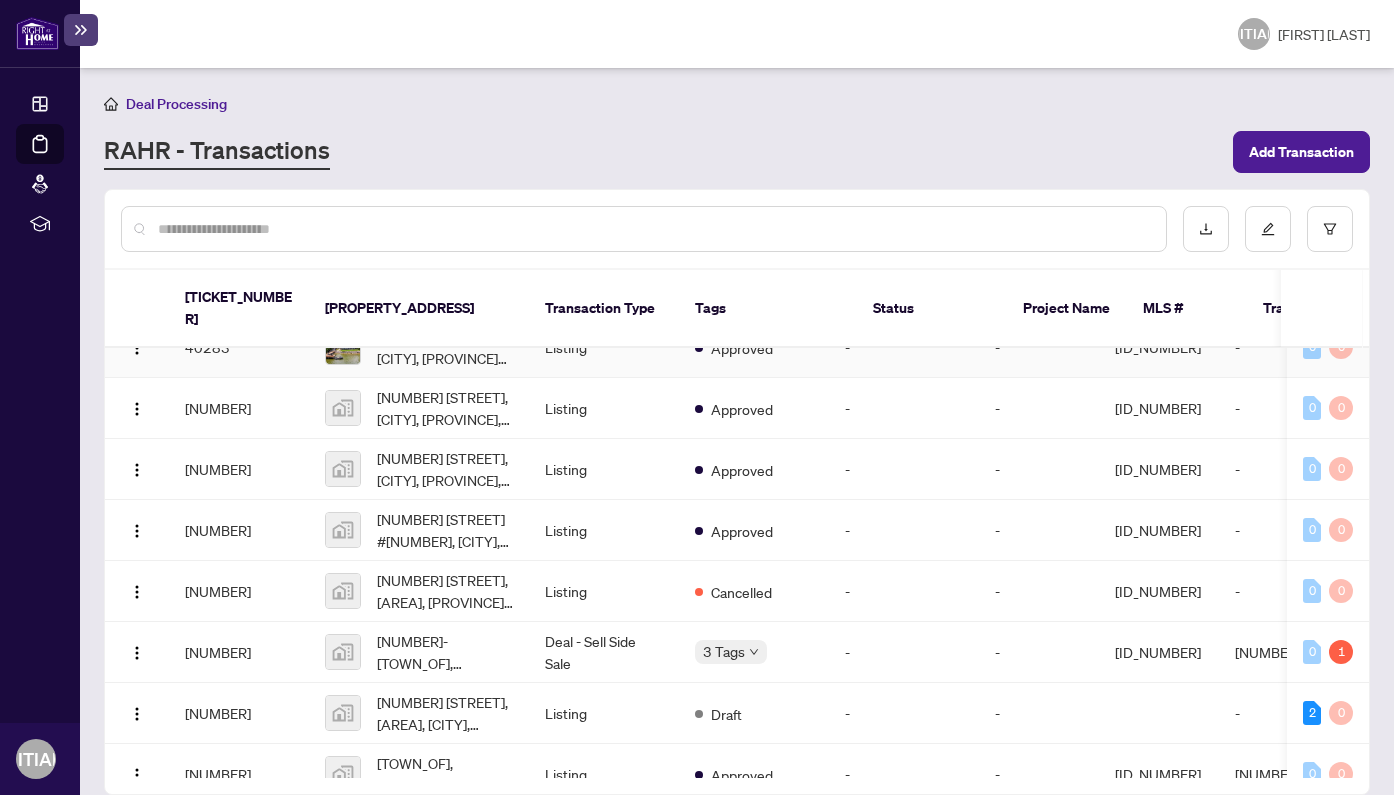 scroll, scrollTop: 92, scrollLeft: 2, axis: both 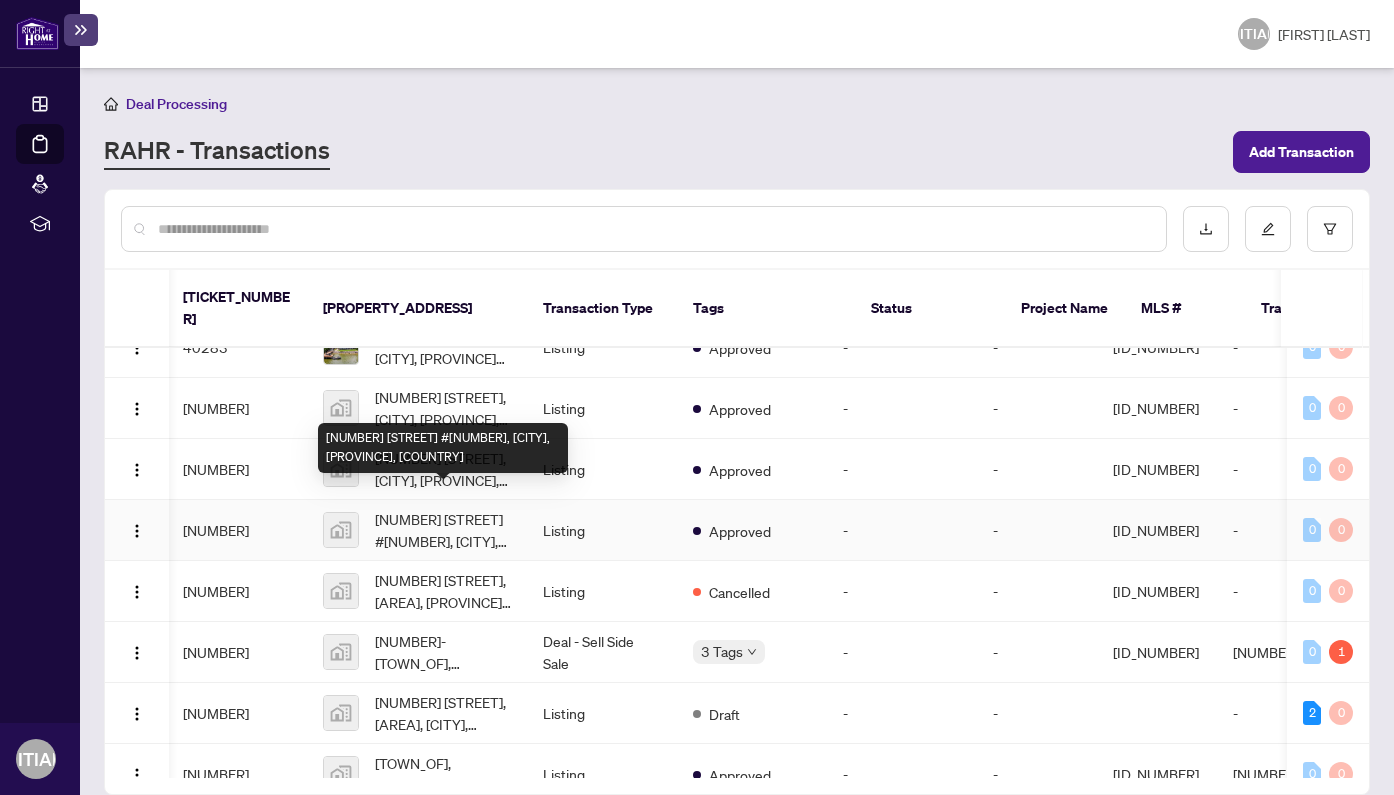 click on "[NUMBER] [STREET] #[NUMBER], [CITY], [PROVINCE], [COUNTRY]" at bounding box center (443, 530) 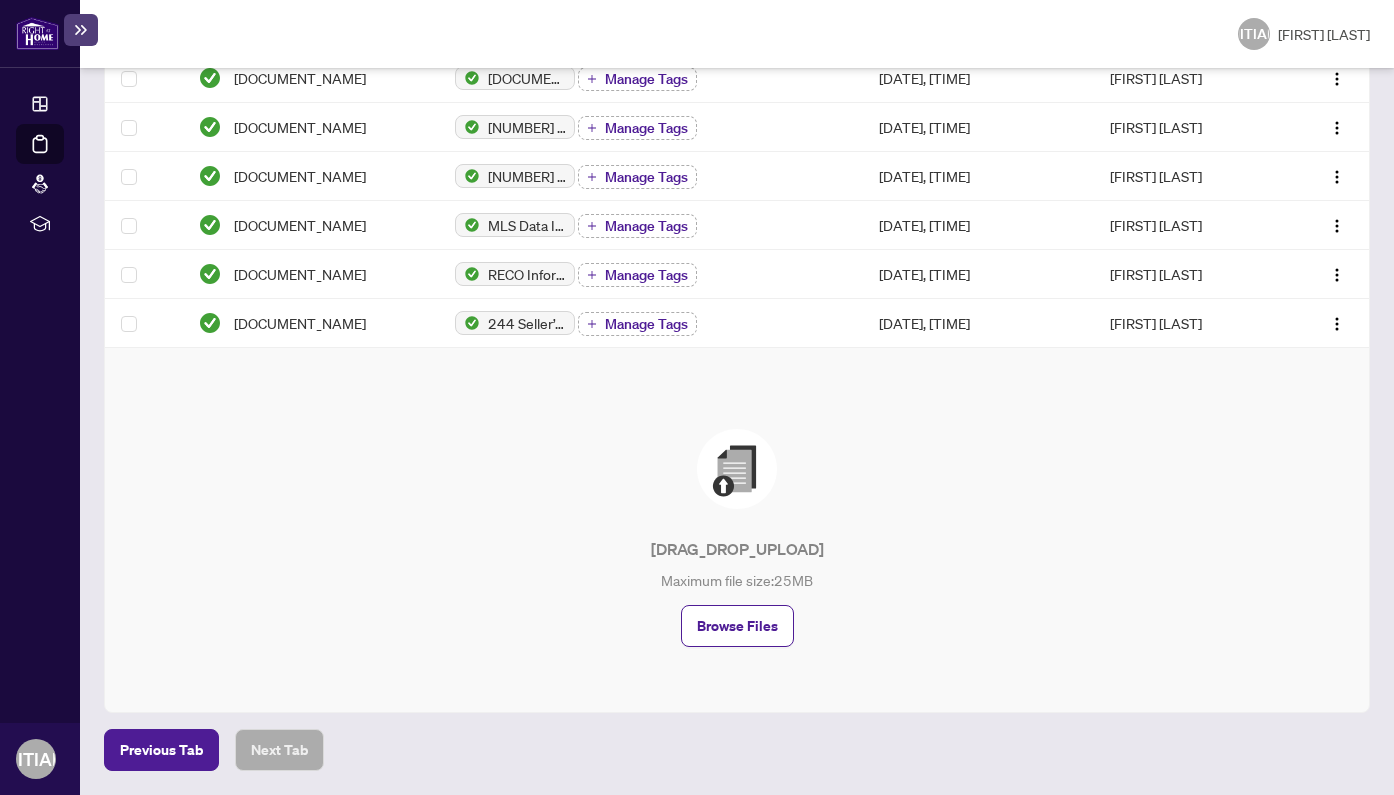 scroll, scrollTop: 516, scrollLeft: 0, axis: vertical 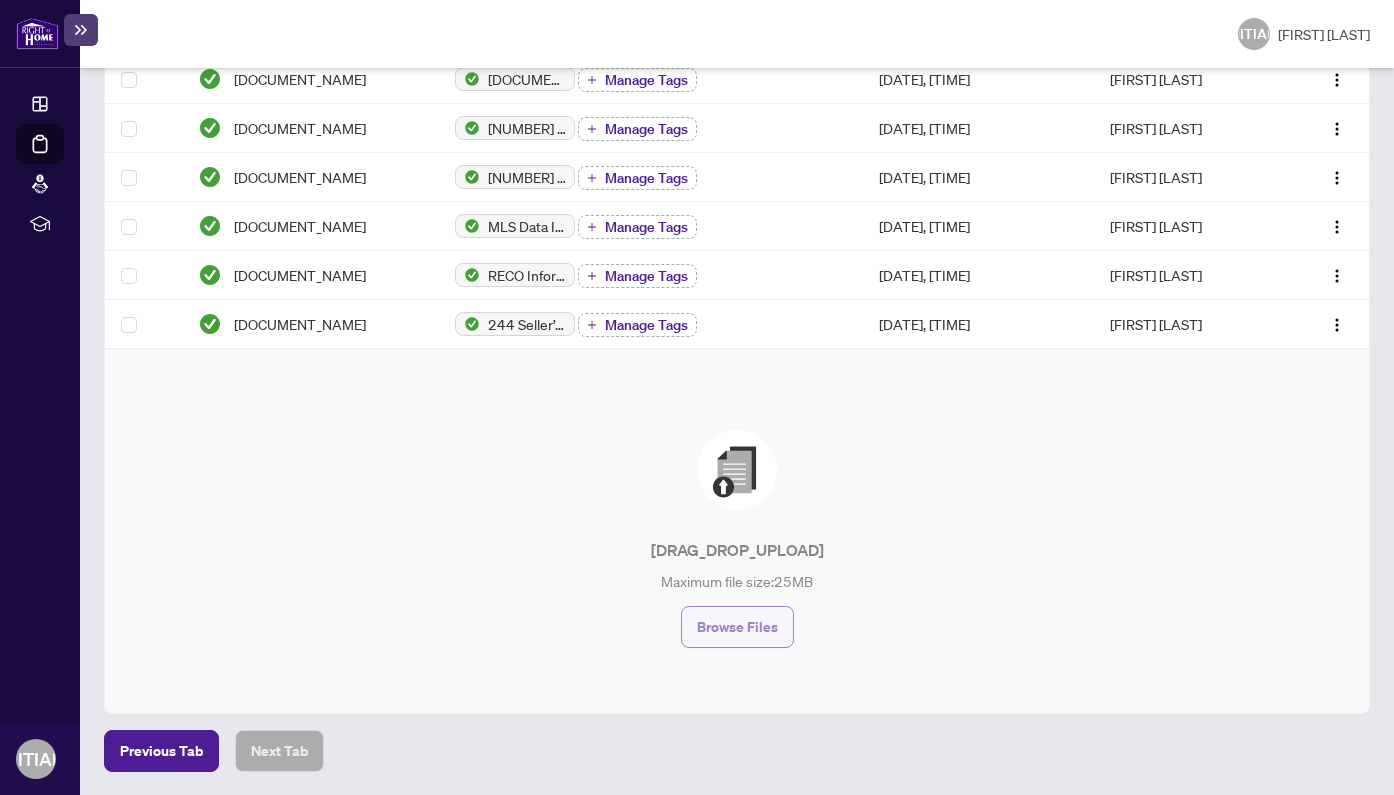 click on "Browse Files" at bounding box center (737, 627) 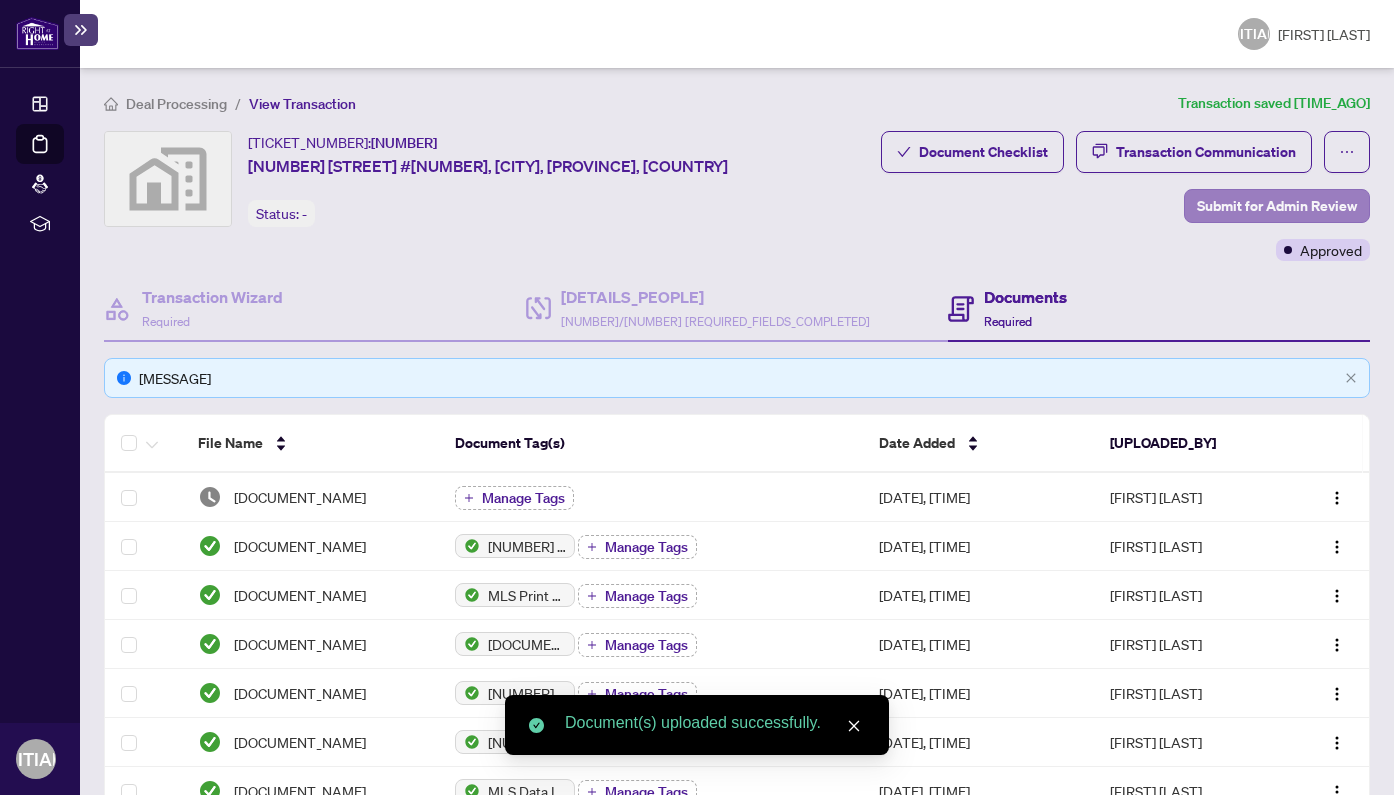 scroll, scrollTop: 0, scrollLeft: 0, axis: both 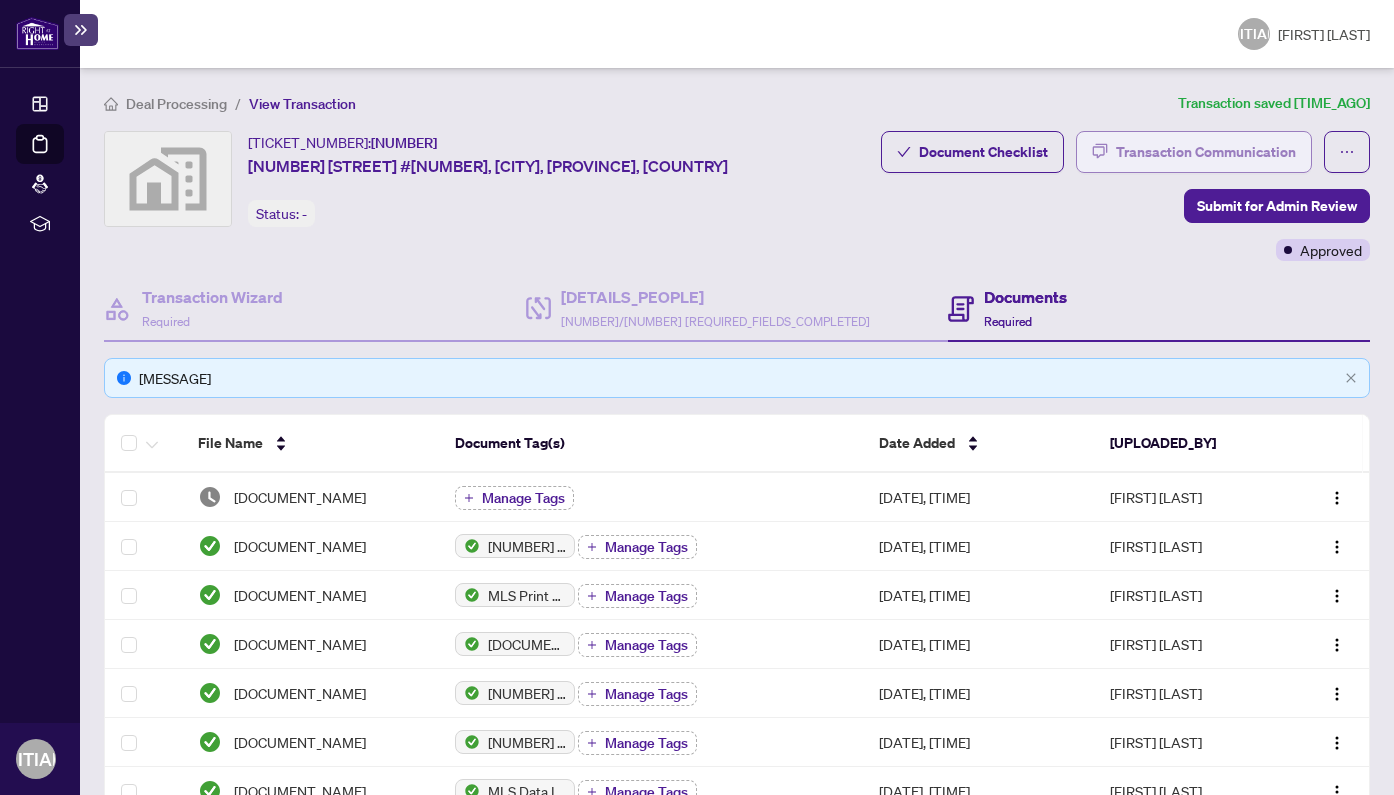 click on "Transaction Communication" at bounding box center (1206, 152) 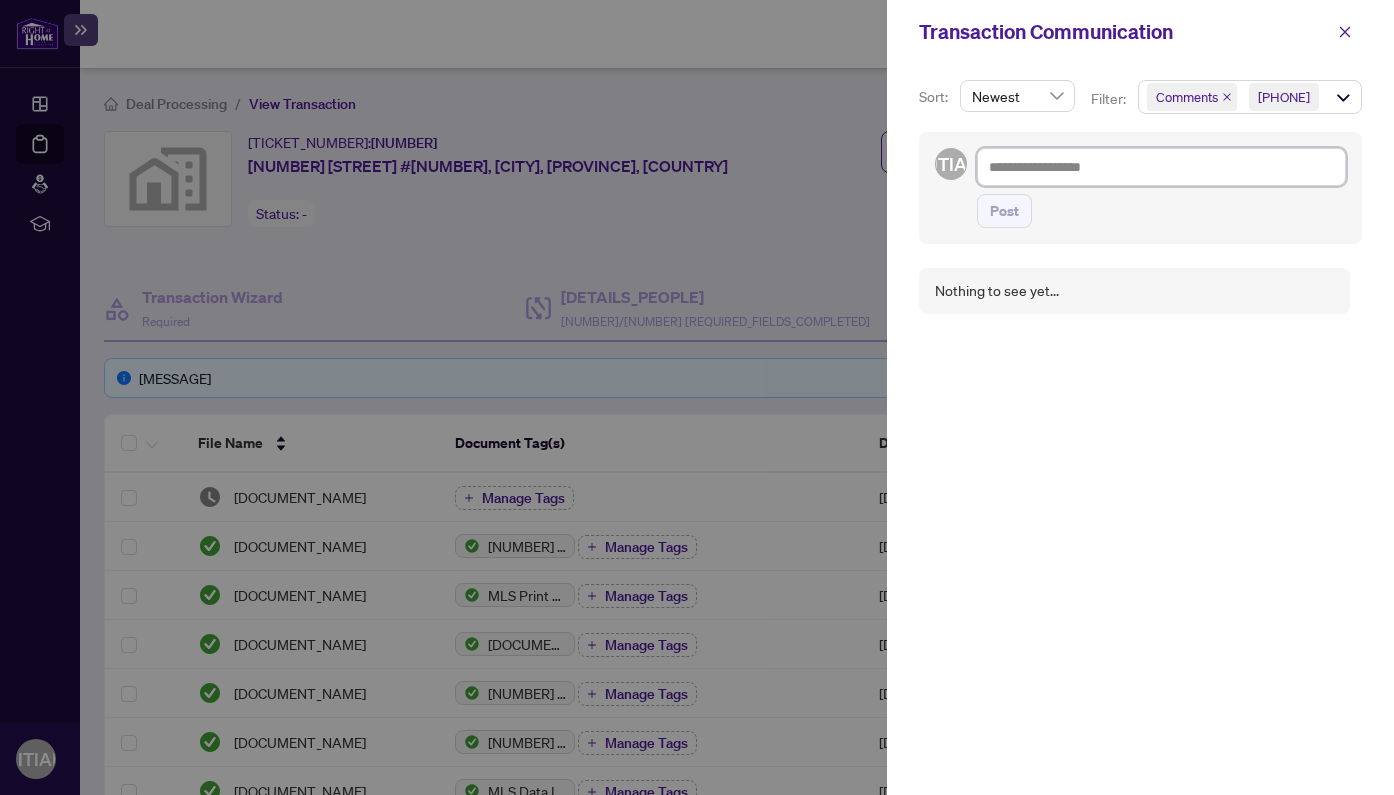 click at bounding box center [1161, 167] 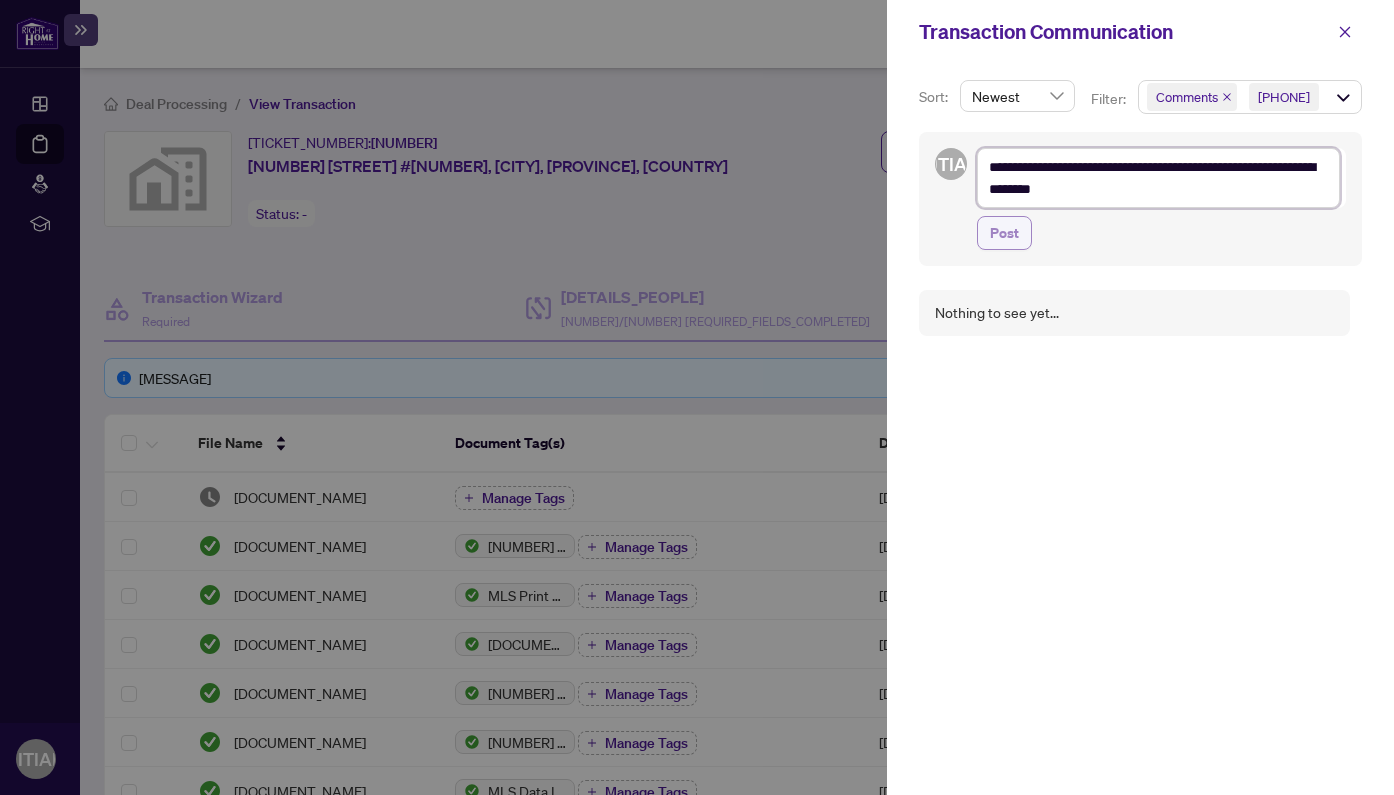 type on "[SEPARATOR]" 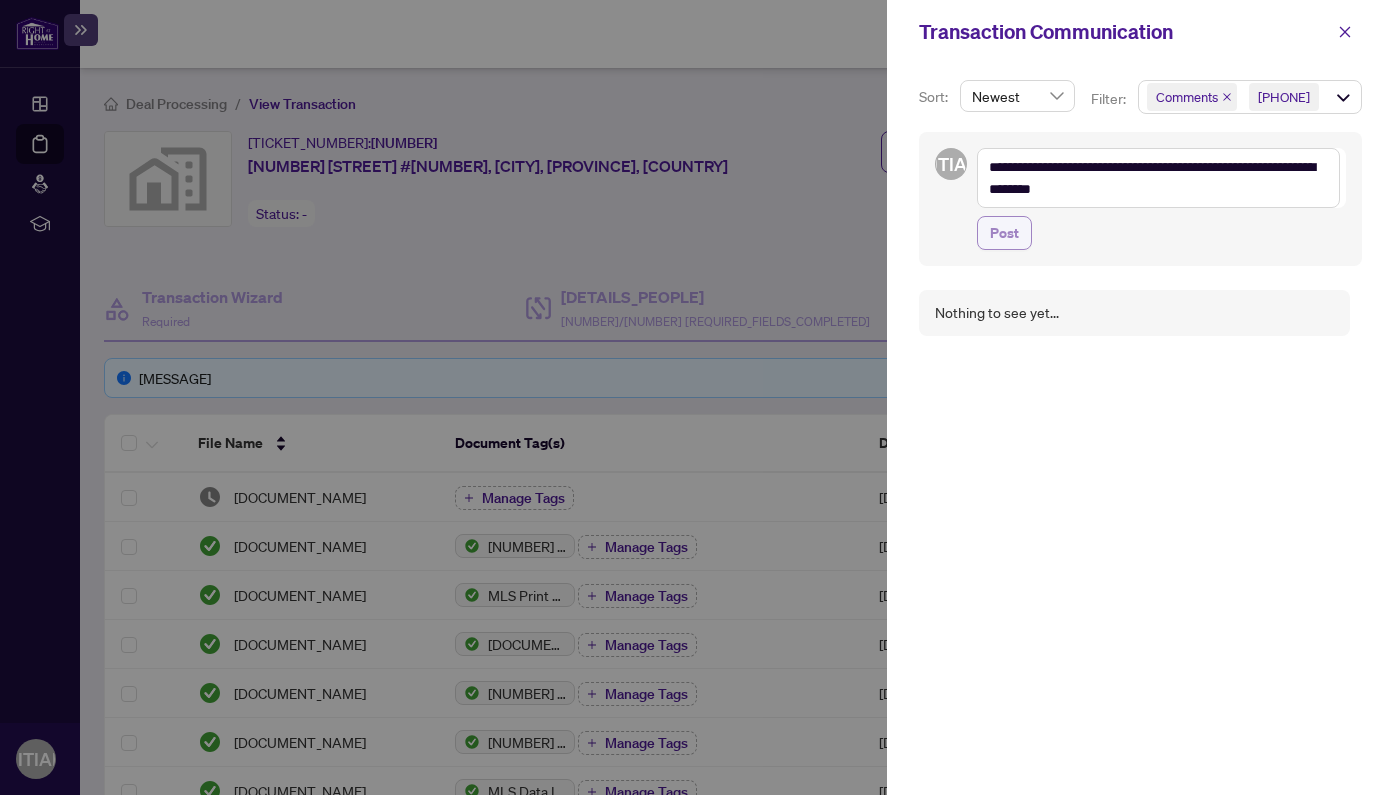 click on "Post" at bounding box center (1004, 233) 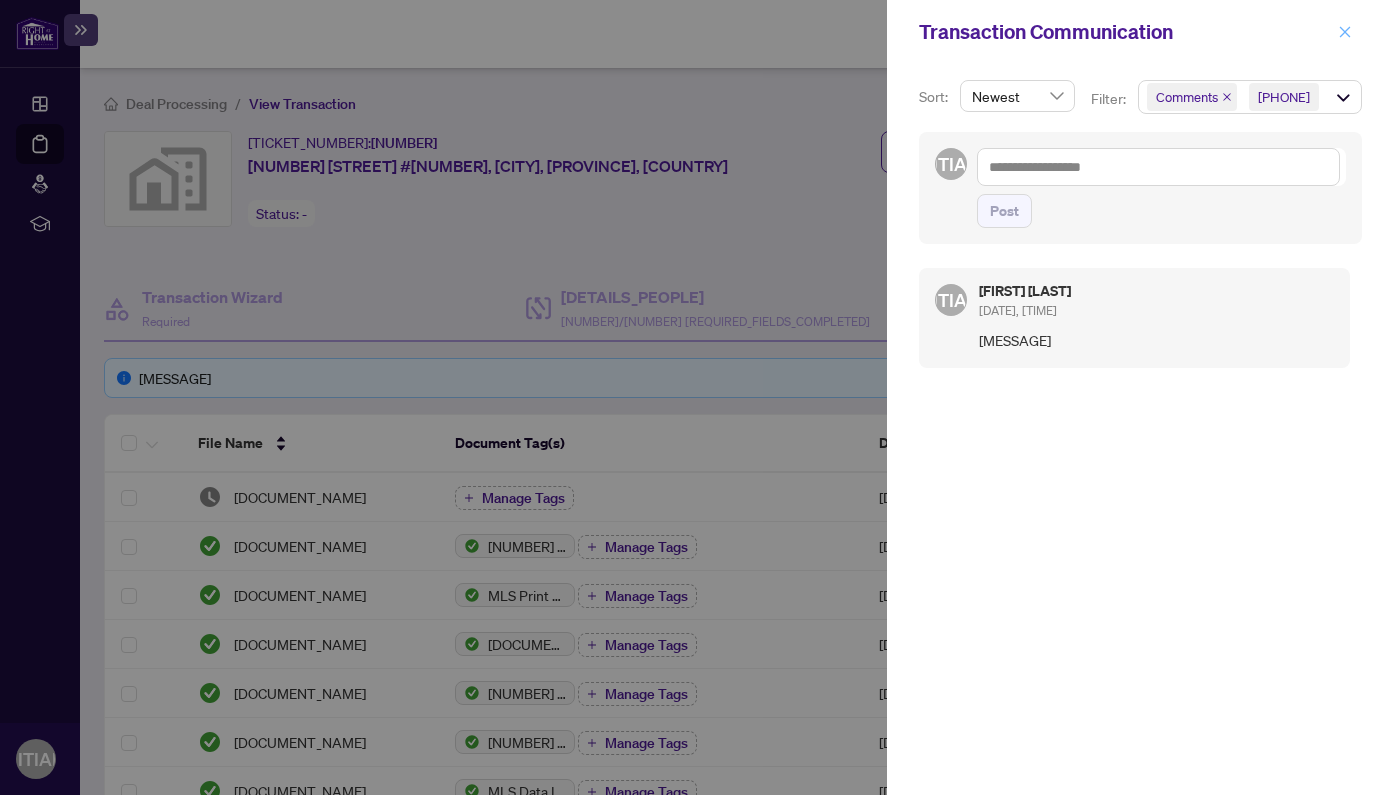 click at bounding box center (1345, 32) 